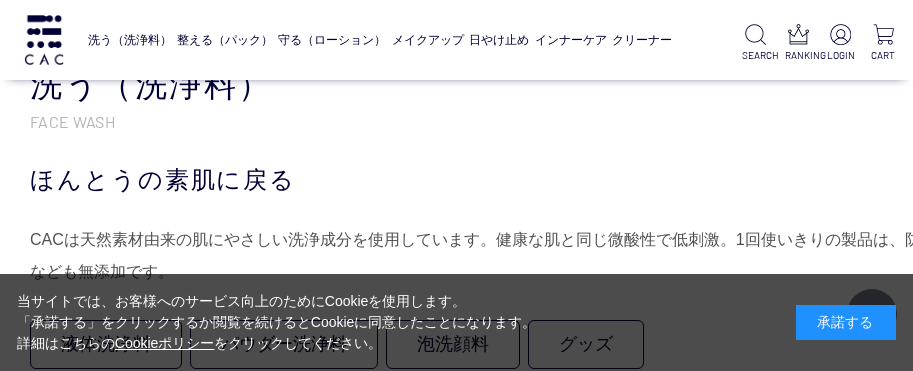 scroll, scrollTop: 1100, scrollLeft: 147, axis: both 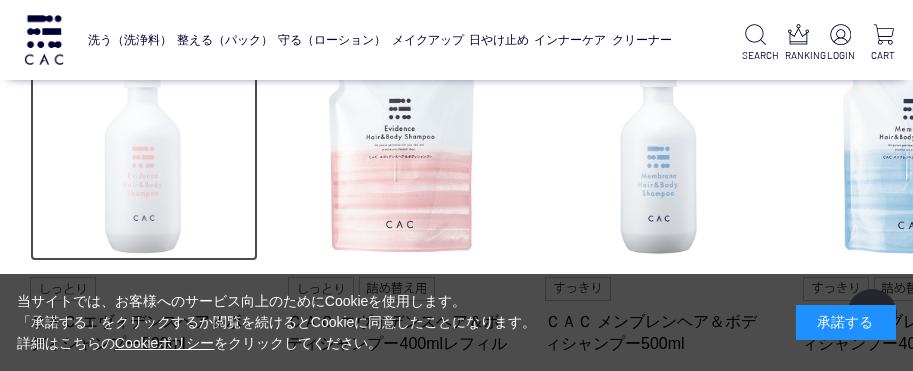 click at bounding box center [144, 148] 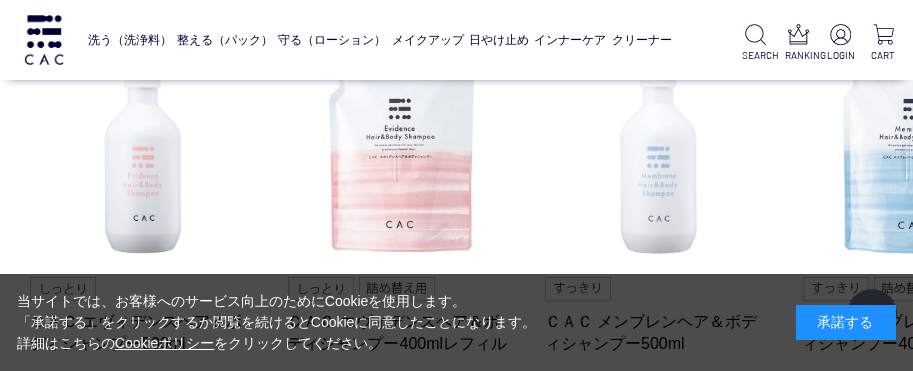 scroll, scrollTop: 1000, scrollLeft: 0, axis: vertical 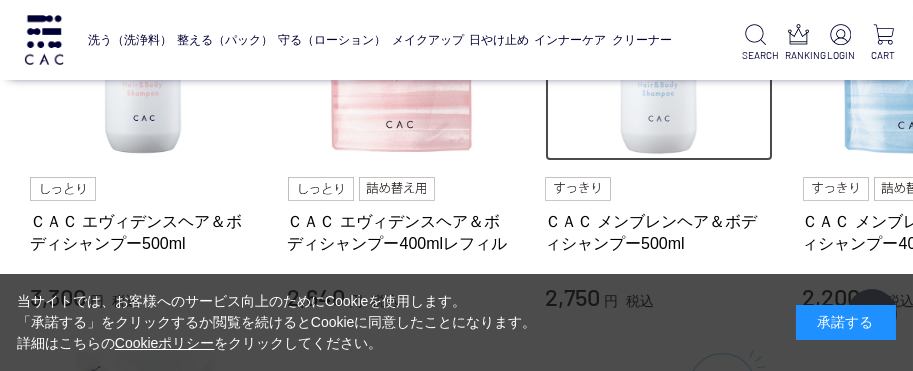 click at bounding box center (659, 48) 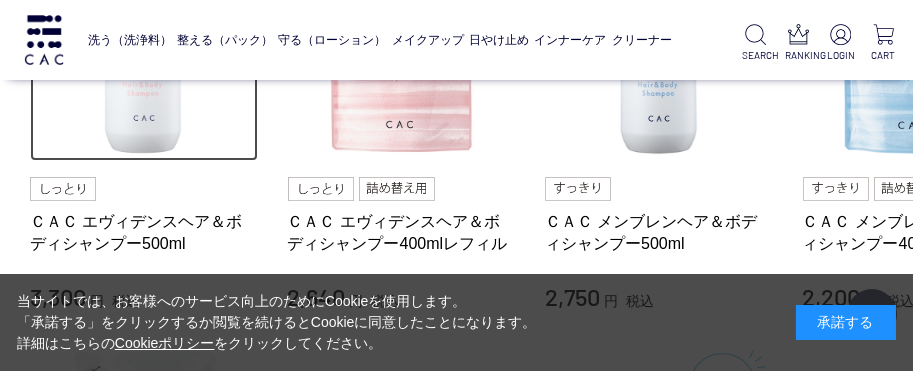 click at bounding box center [144, 48] 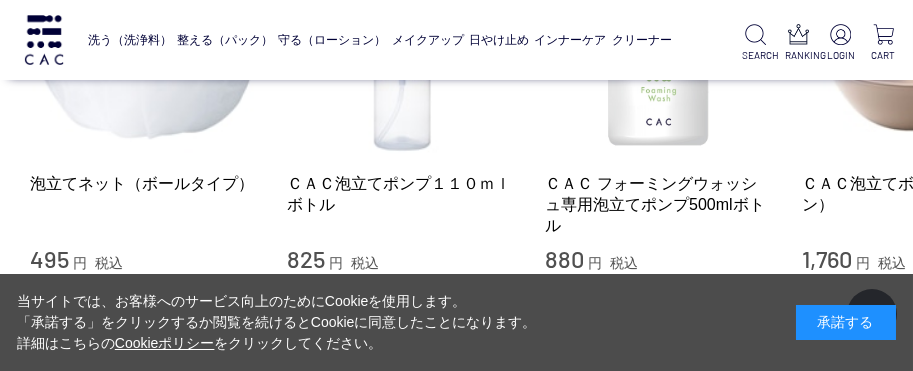 scroll, scrollTop: 2000, scrollLeft: 0, axis: vertical 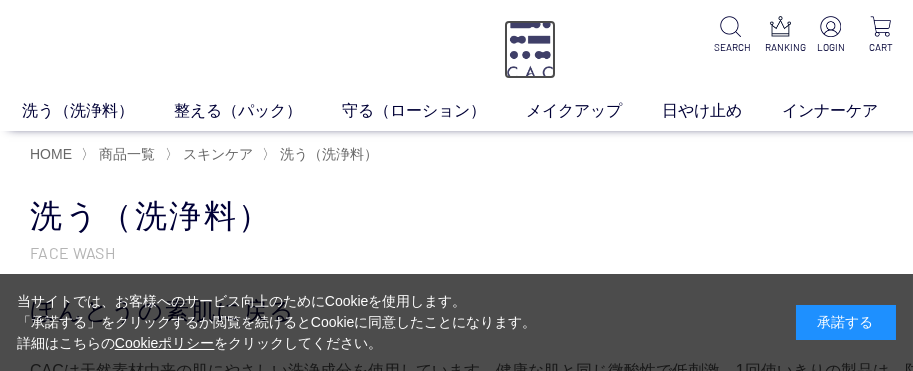 click at bounding box center [530, 49] 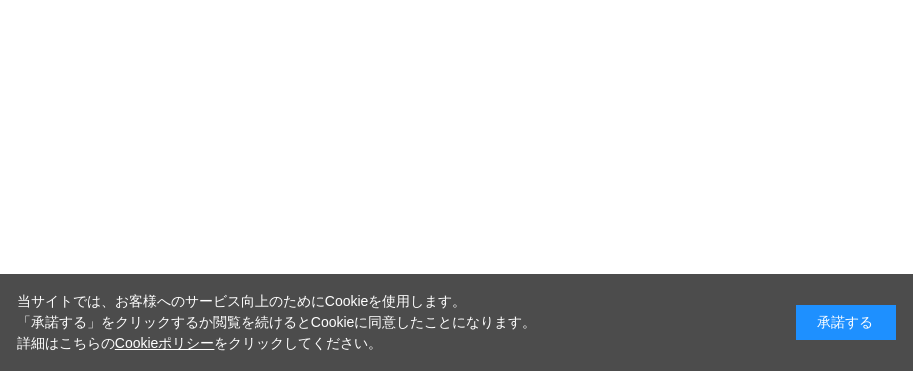 scroll, scrollTop: 0, scrollLeft: 0, axis: both 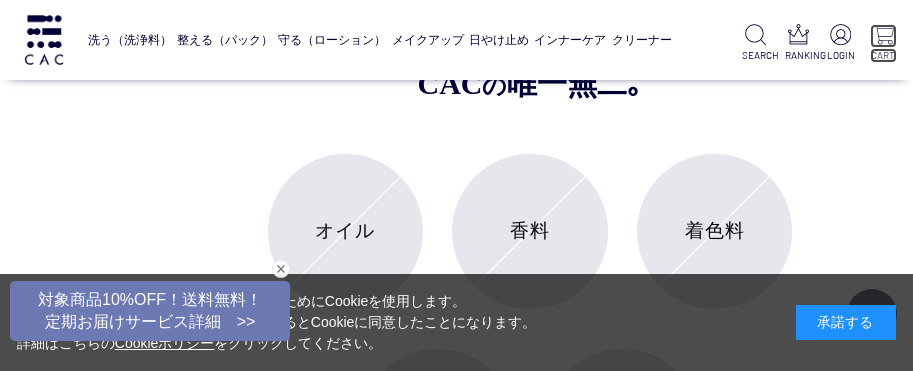 click at bounding box center [883, 34] 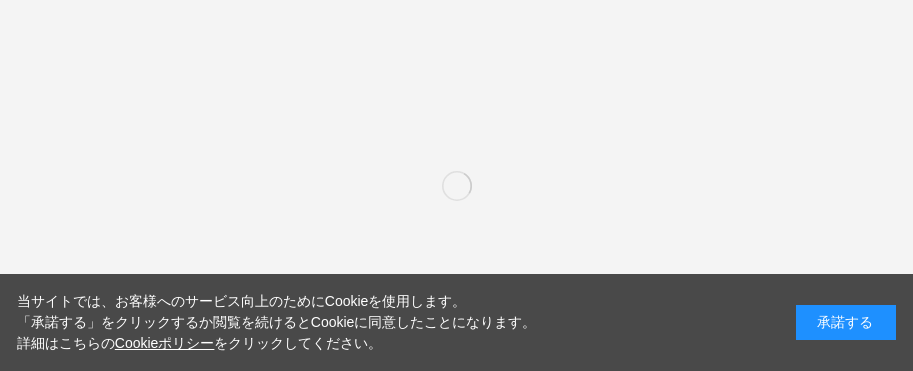 scroll, scrollTop: 0, scrollLeft: 0, axis: both 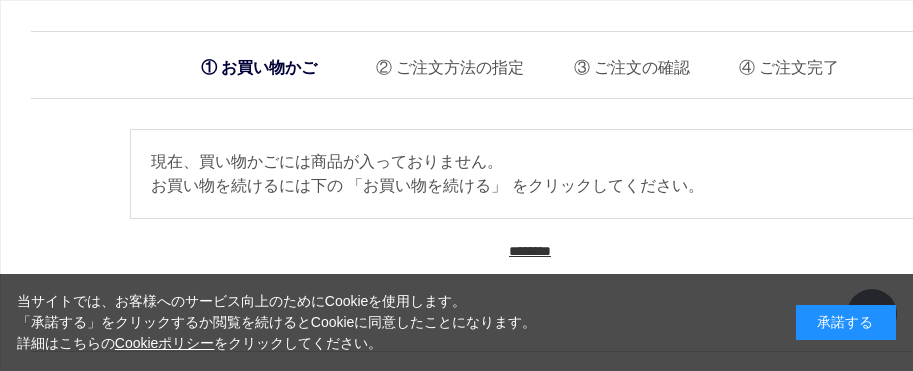click on "********" at bounding box center (530, 251) 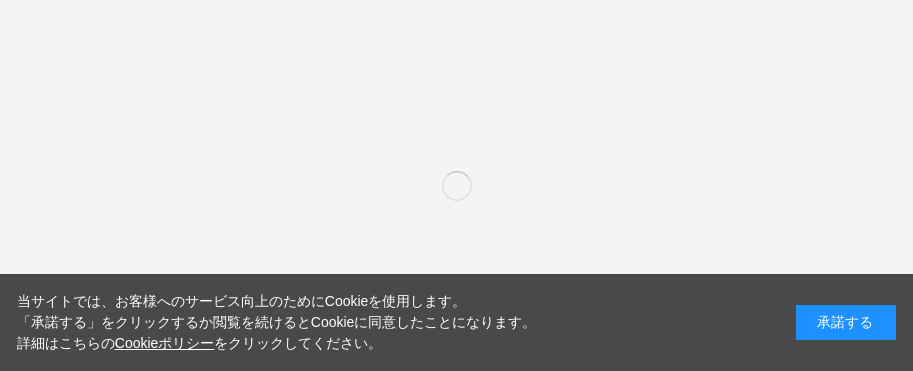 scroll, scrollTop: 0, scrollLeft: 0, axis: both 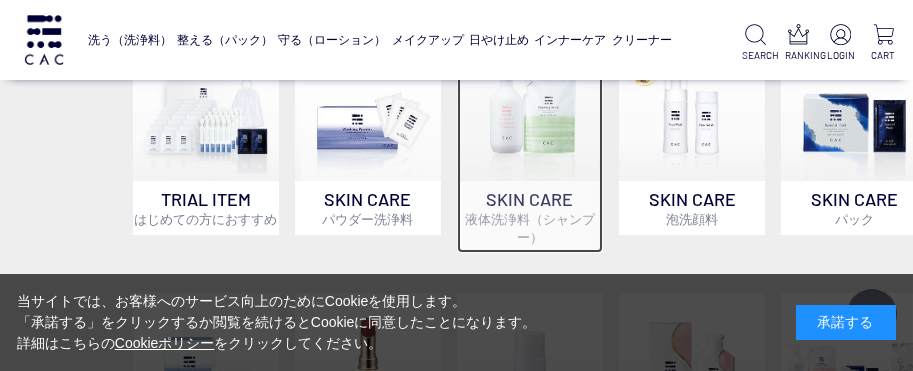 click at bounding box center [530, 108] 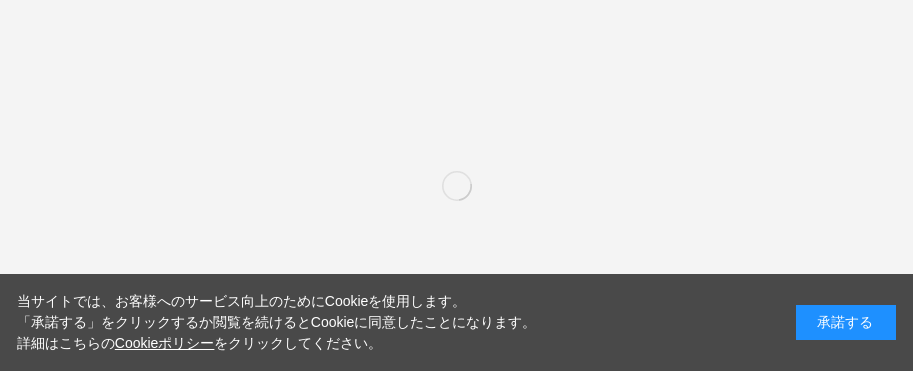 scroll, scrollTop: 0, scrollLeft: 0, axis: both 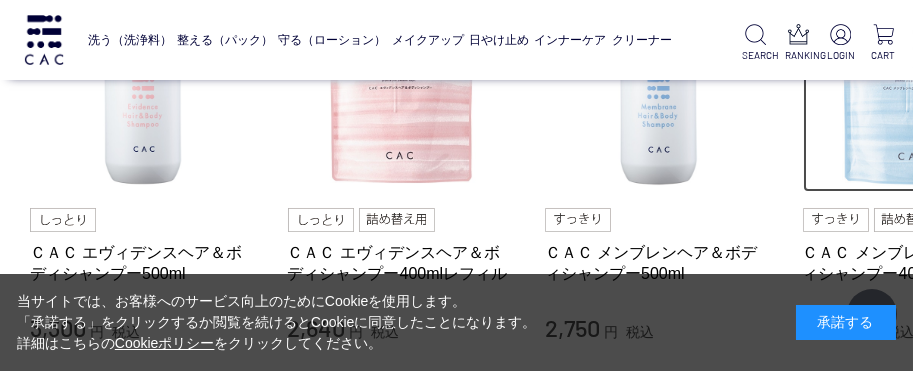 click at bounding box center [917, 79] 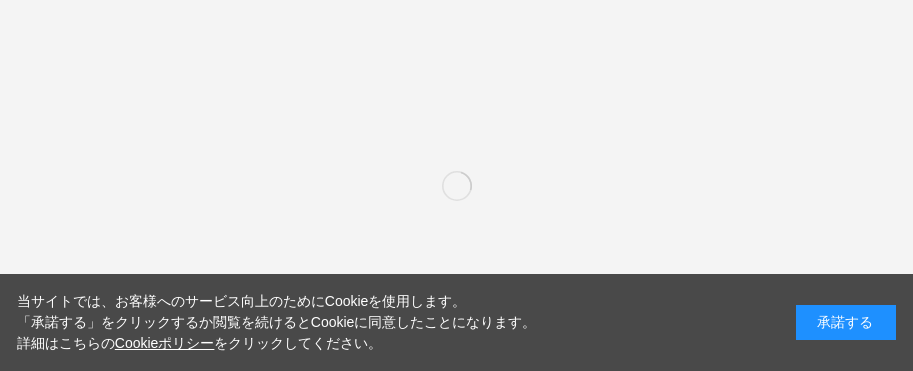 scroll, scrollTop: 0, scrollLeft: 0, axis: both 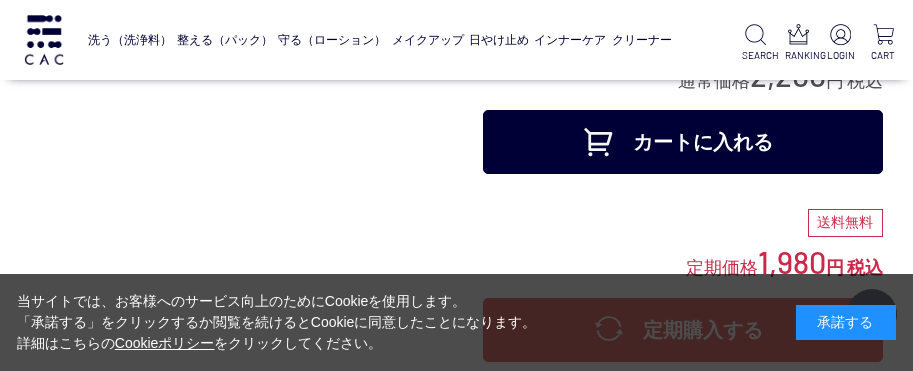 click on "カートに入れる" at bounding box center (683, 142) 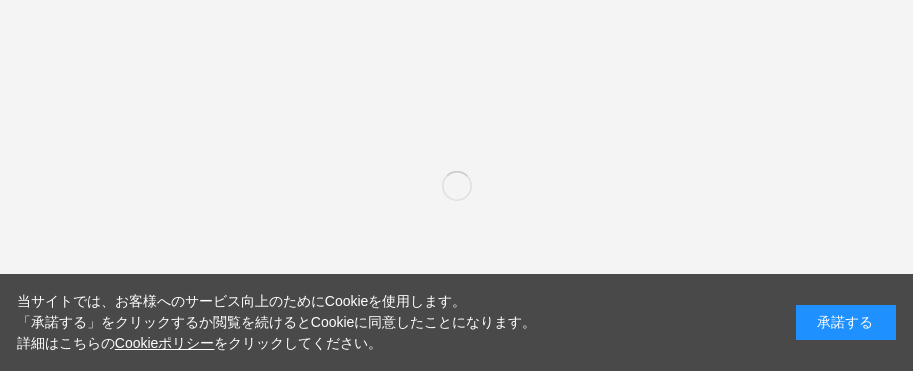 scroll, scrollTop: 0, scrollLeft: 0, axis: both 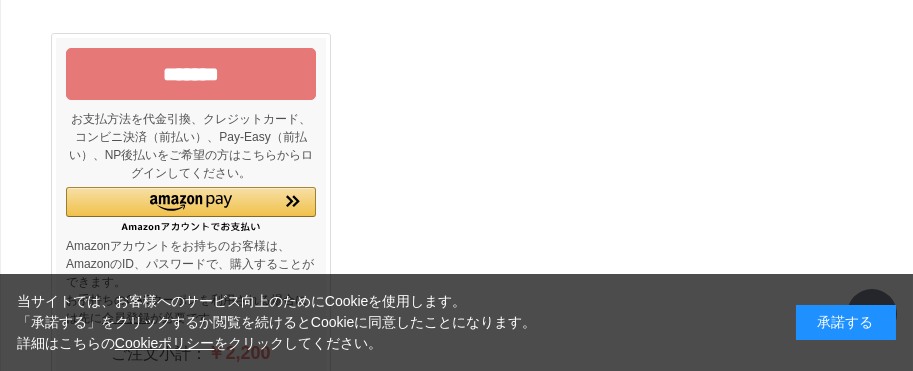 click on "*******" at bounding box center [191, 74] 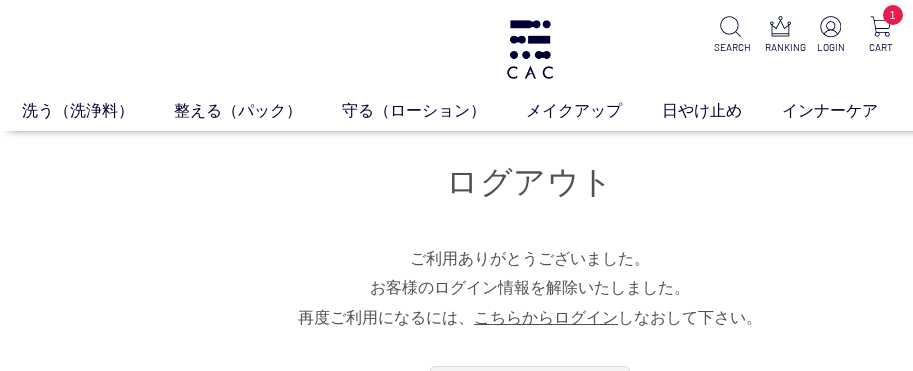 scroll, scrollTop: 0, scrollLeft: 0, axis: both 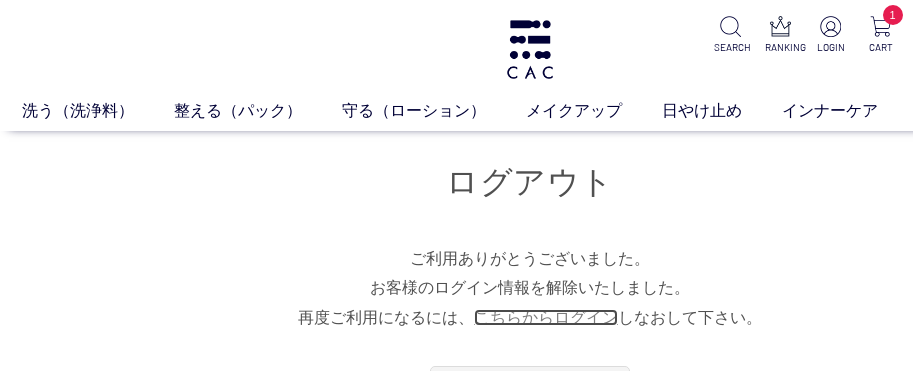 click on "こちらからログイン" at bounding box center [546, 317] 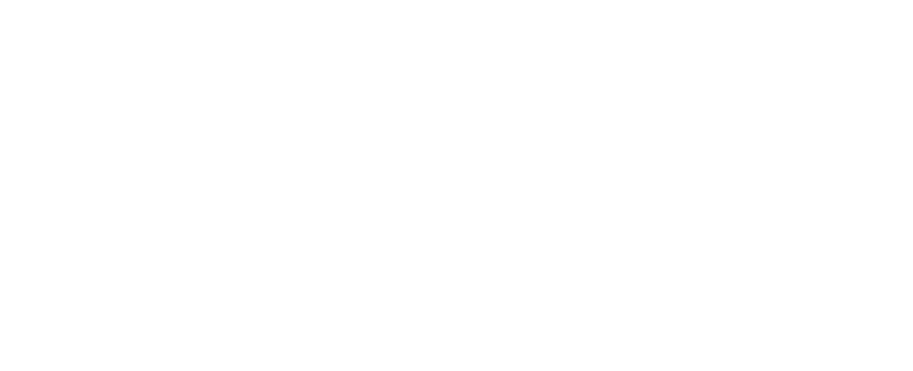 scroll, scrollTop: 0, scrollLeft: 0, axis: both 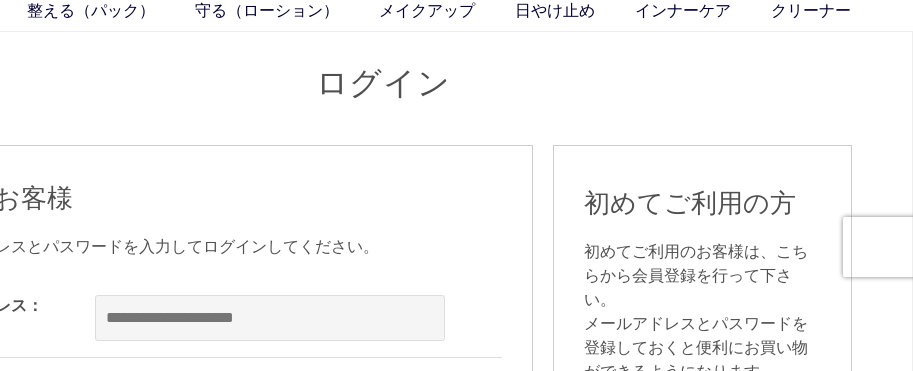 click on "初めてご利用のお客様は、こちらから会員登録を行って下さい。 メールアドレスとパスワードを登録しておくと便利にお買い物ができるようになります。" at bounding box center [702, 312] 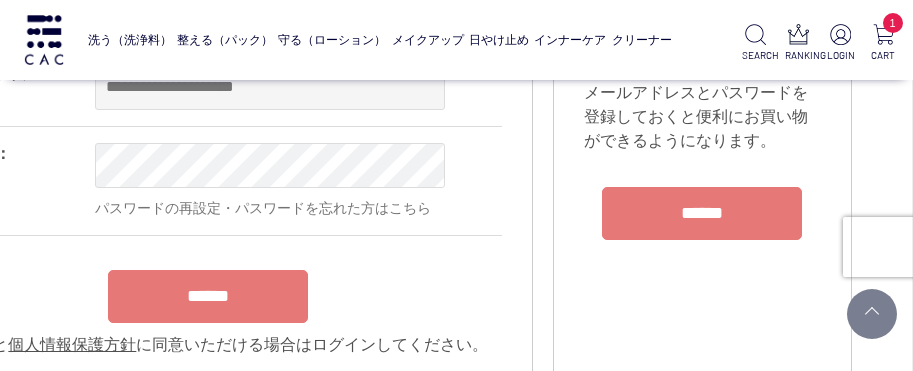 click on "******" at bounding box center (702, 213) 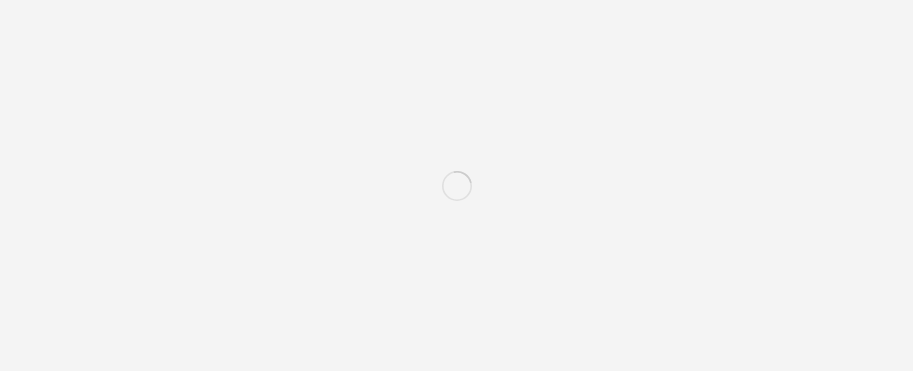 scroll, scrollTop: 0, scrollLeft: 0, axis: both 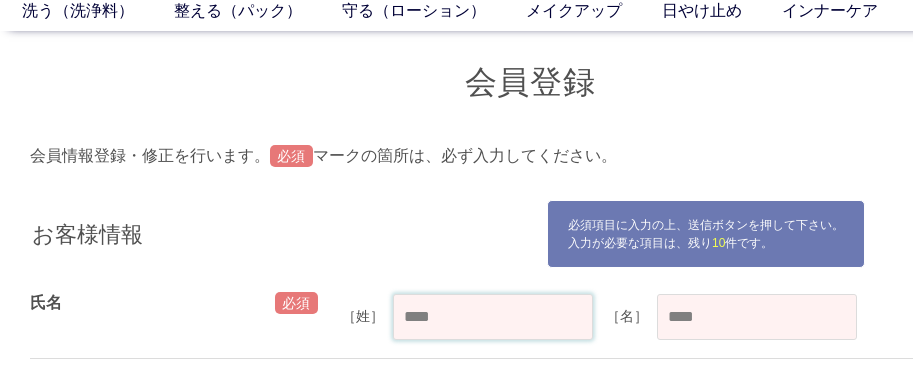click at bounding box center (493, 317) 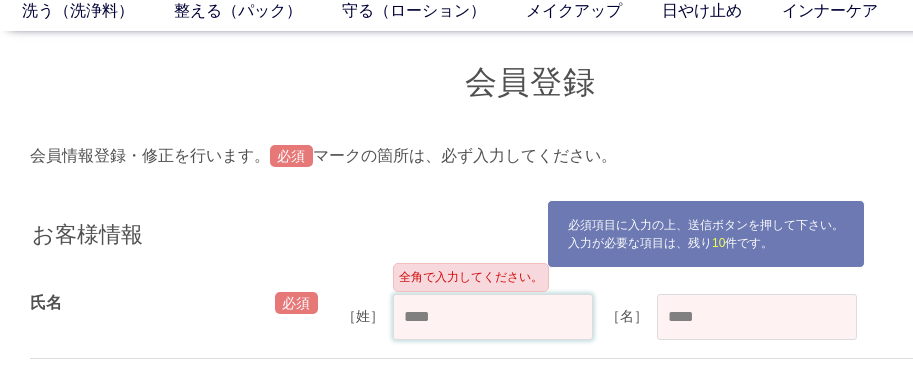 type on "**" 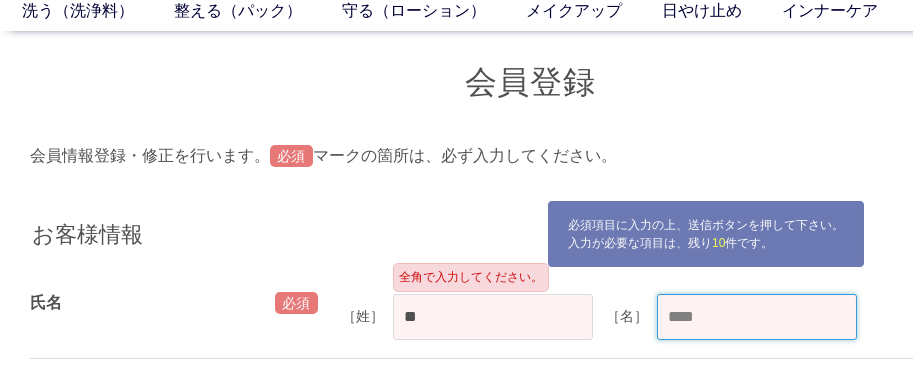 type on "**" 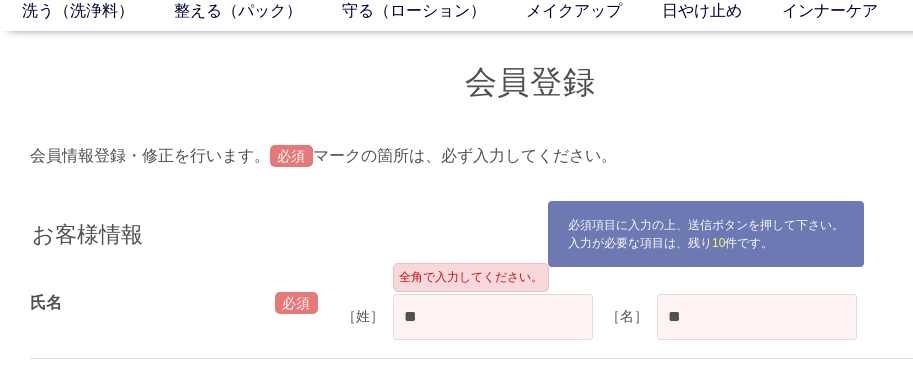 select on "****" 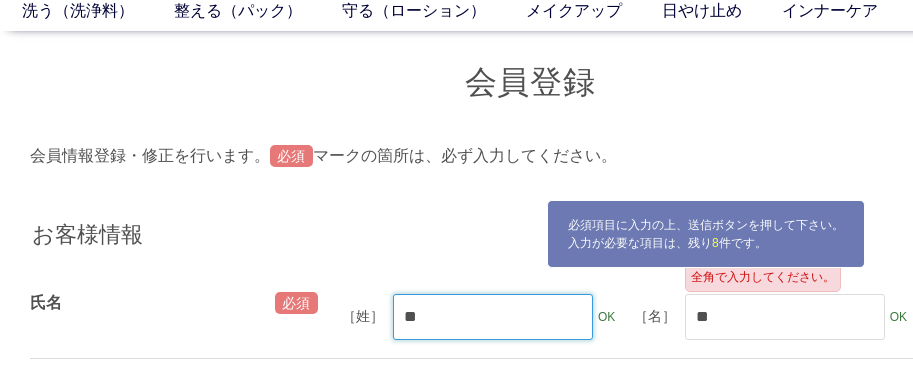 type on "*" 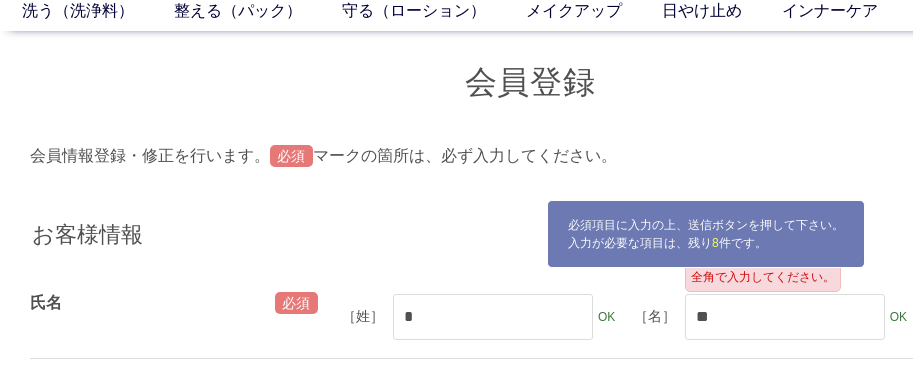 type on "*****" 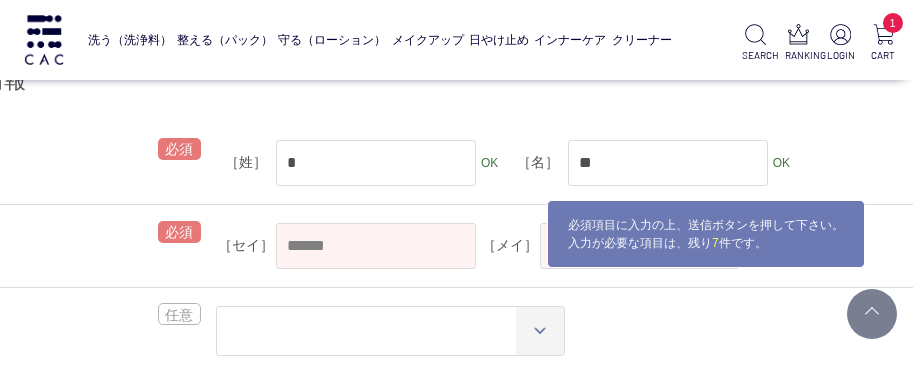 scroll, scrollTop: 117, scrollLeft: 117, axis: both 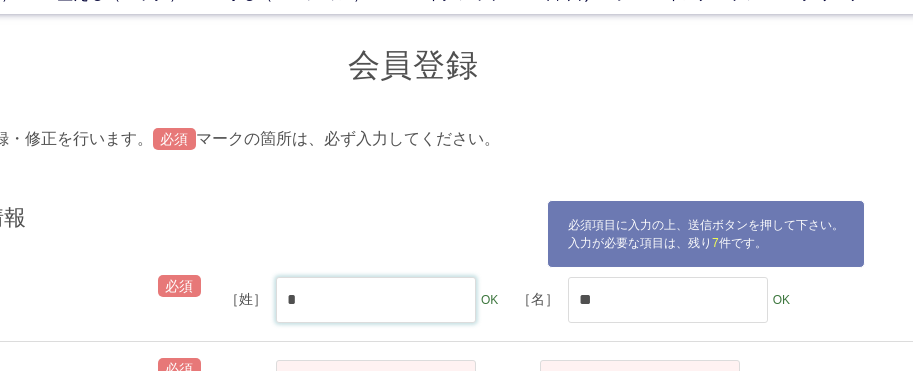 click on "*" at bounding box center [376, 300] 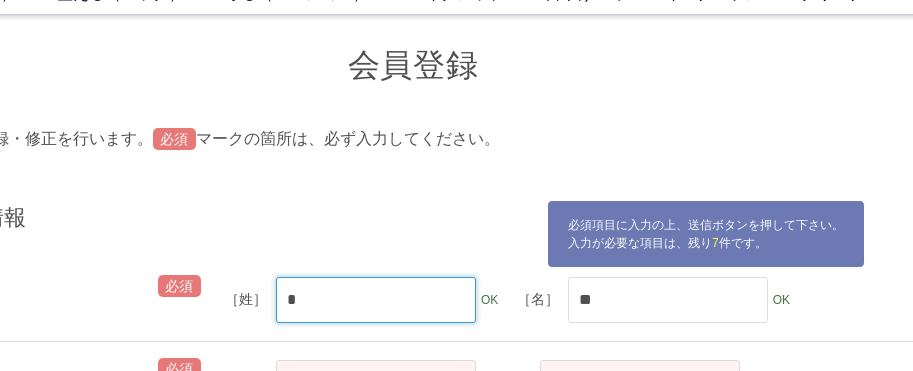type on "**" 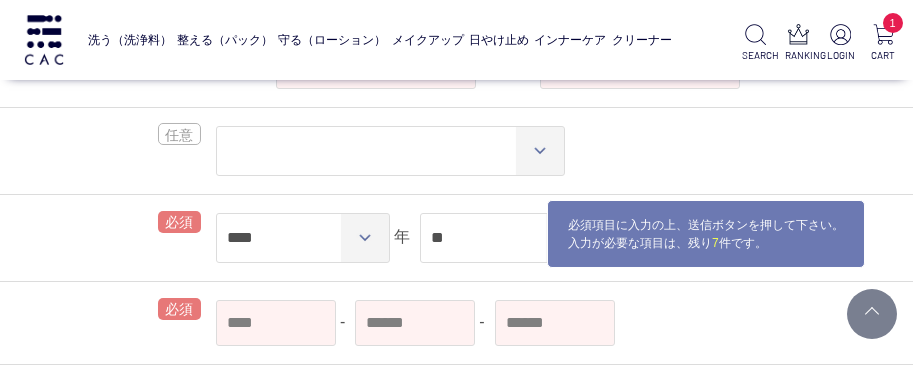 scroll, scrollTop: 317, scrollLeft: 117, axis: both 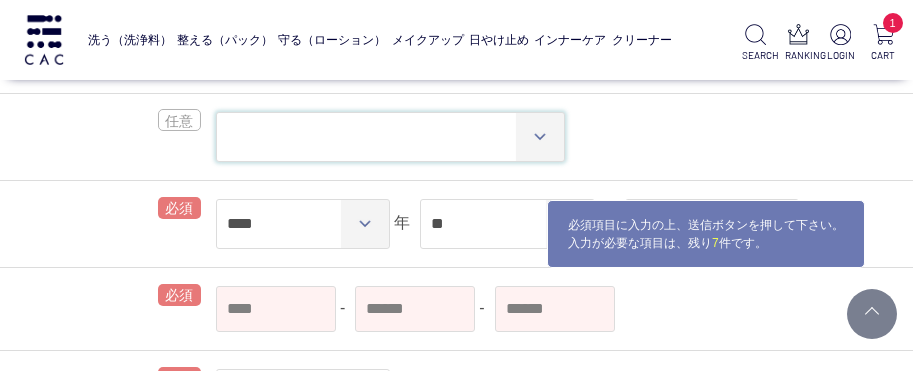 click on "** ** *****" at bounding box center (390, 137) 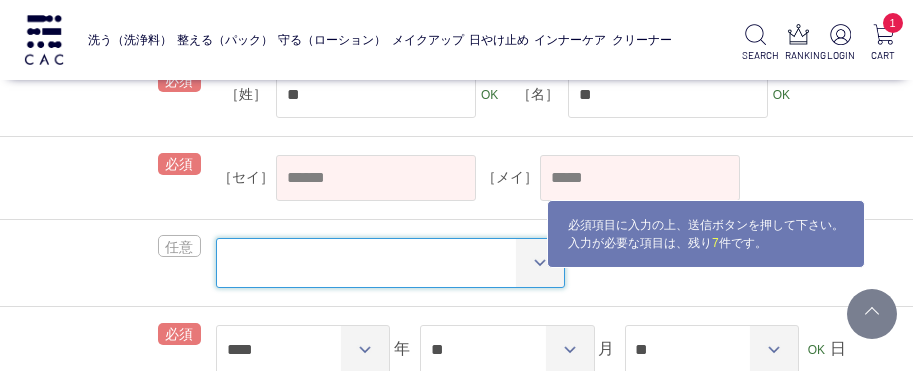 scroll, scrollTop: 217, scrollLeft: 117, axis: both 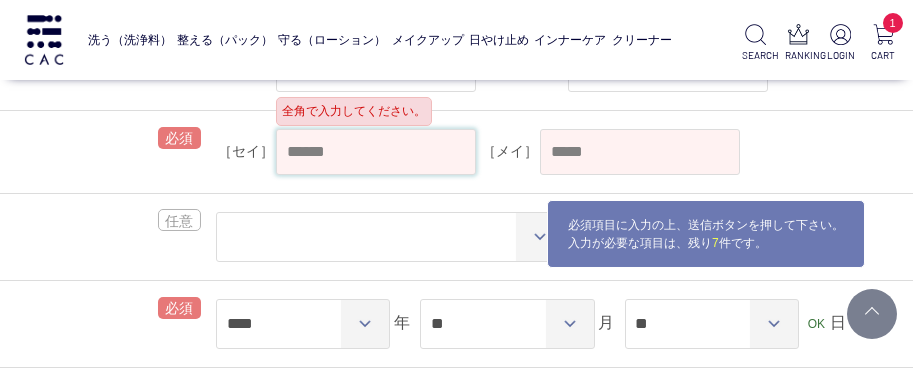 click at bounding box center [376, 152] 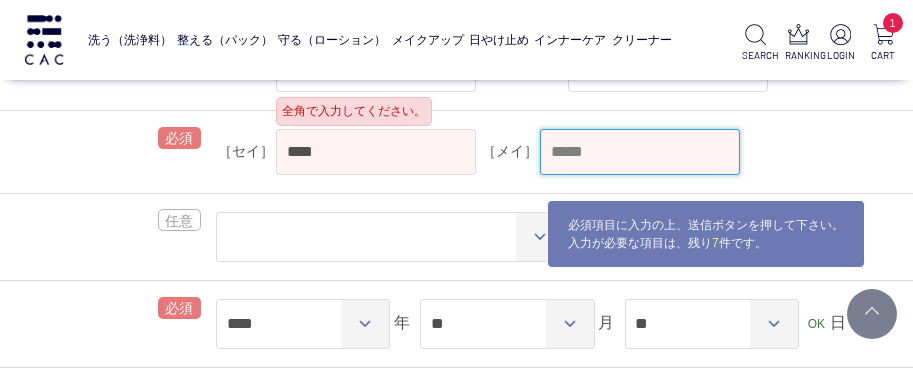 type on "****" 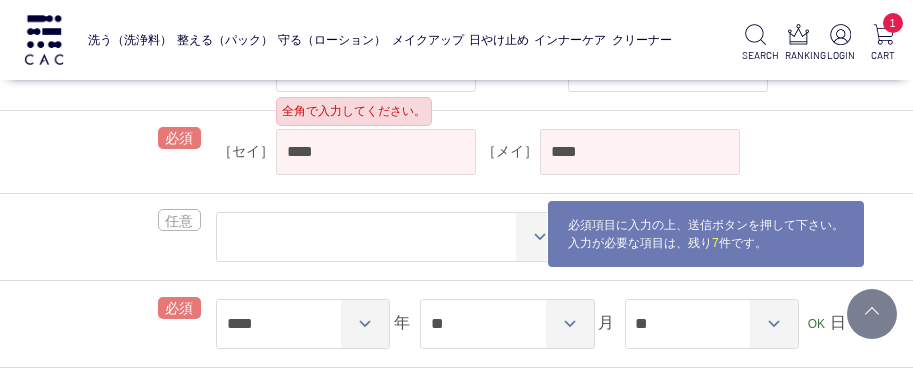type on "***" 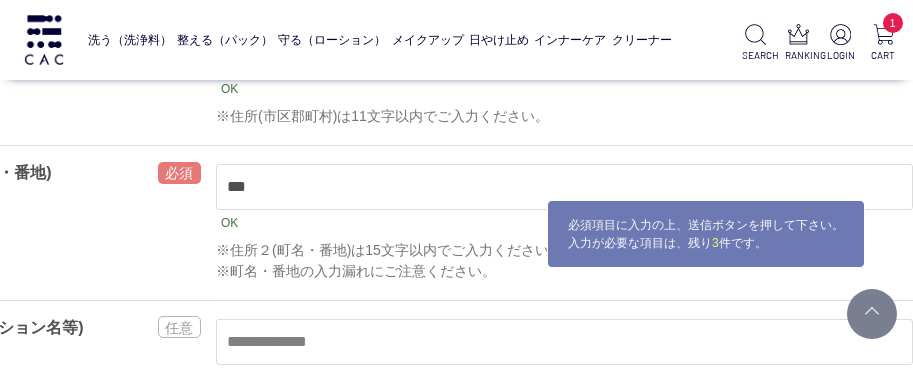 scroll, scrollTop: 817, scrollLeft: 117, axis: both 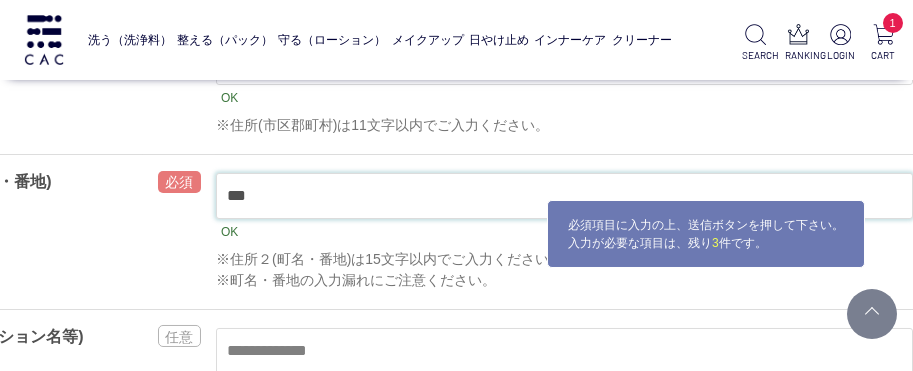 click on "***" at bounding box center (564, 196) 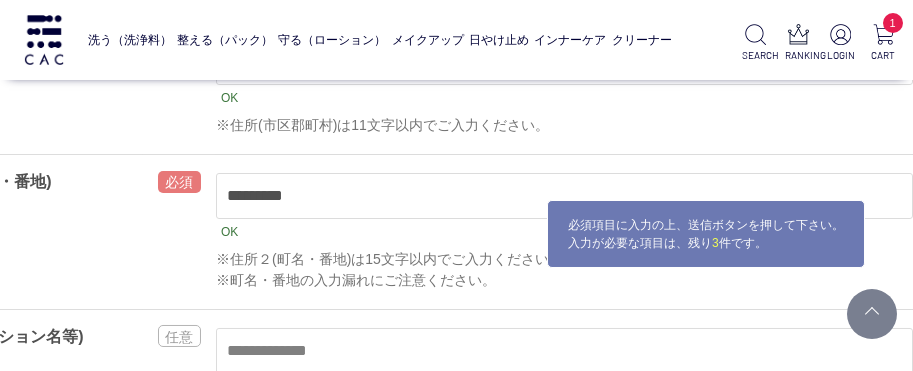 click on "※住所２(町名・番地)は15文字以内でご入力ください。 ※町名・番地の入力漏れにご注意ください。" at bounding box center [564, 270] 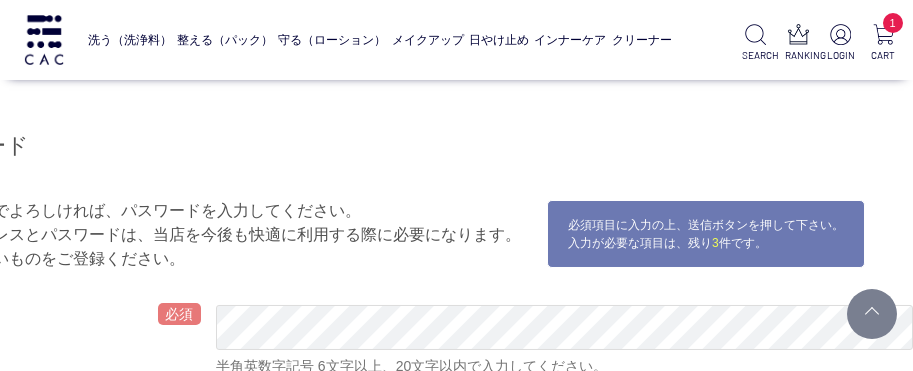 scroll, scrollTop: 1517, scrollLeft: 117, axis: both 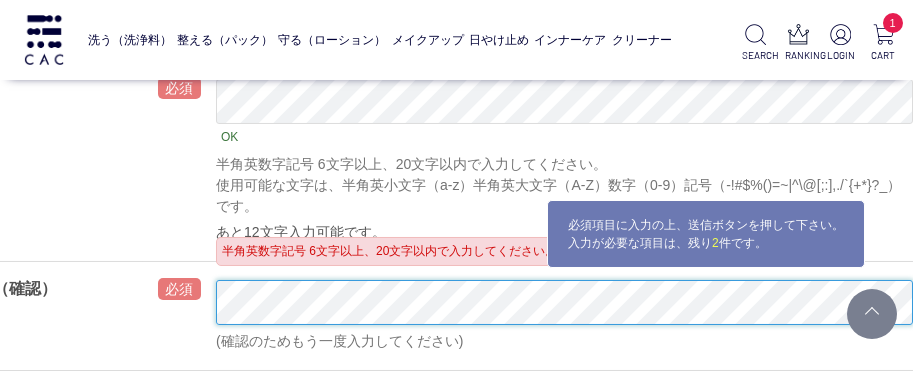 click on "洗う（洗浄料）
液体洗浄料
パウダー洗浄料
泡洗顔料
グッズ
整える（パック）
フェイスパック
ヘアパック
守る（ローション）
保湿化粧水
柔軟化粧水
美容液
ジェル
メイクアップ
ベース
アイ
フェイスカラー
リップ
日やけ止め
インナーケア
クリーナー
SEARCH
RANKING
LOGIN
1
CART
会員登録" at bounding box center (413, 843) 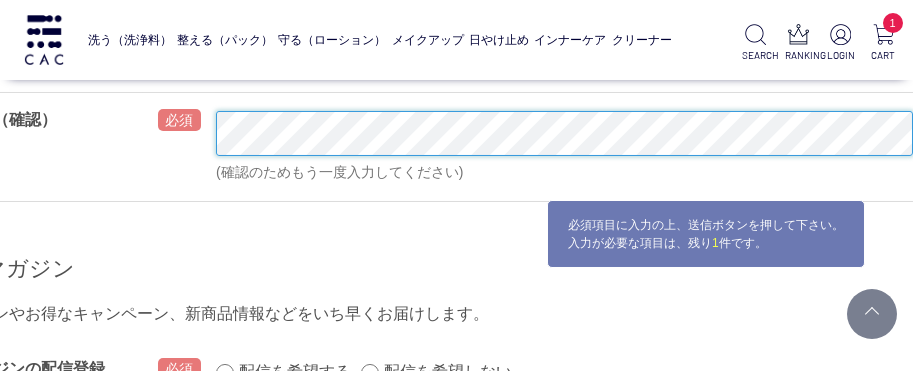 scroll, scrollTop: 1917, scrollLeft: 117, axis: both 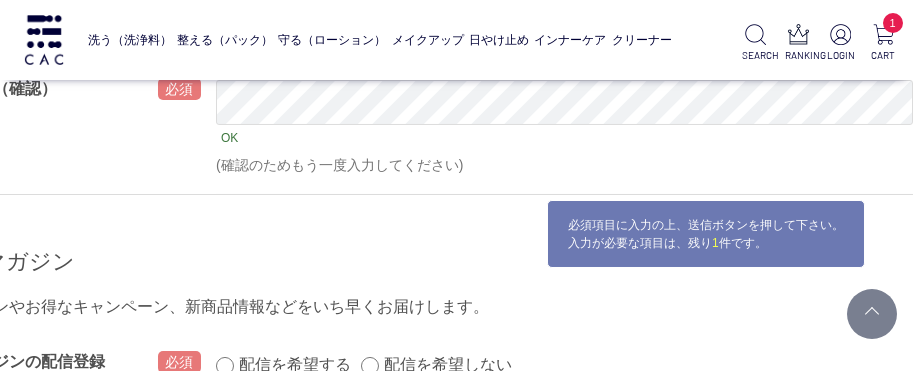 click on "配信を希望する 配信を希望しない OK" at bounding box center (564, 365) 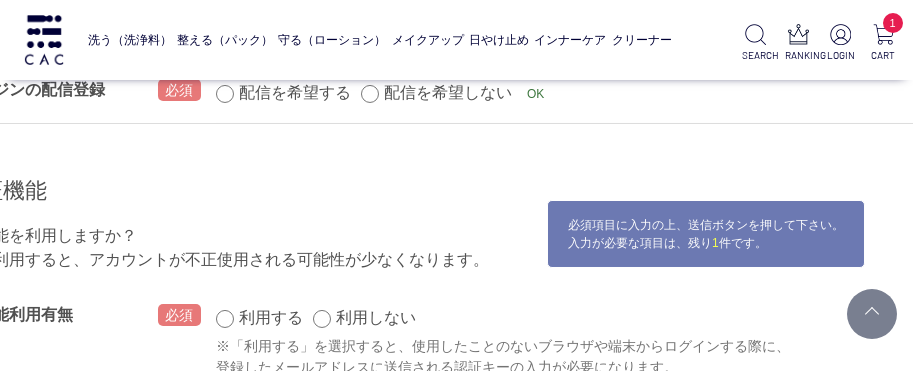 scroll, scrollTop: 2217, scrollLeft: 117, axis: both 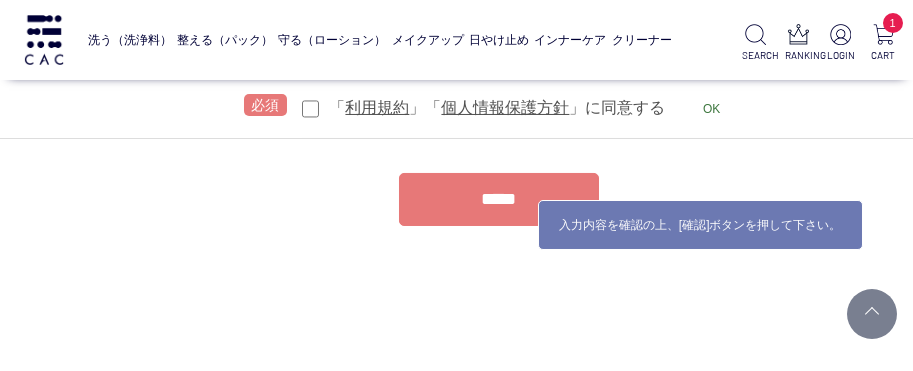 click on "*****" at bounding box center [499, 199] 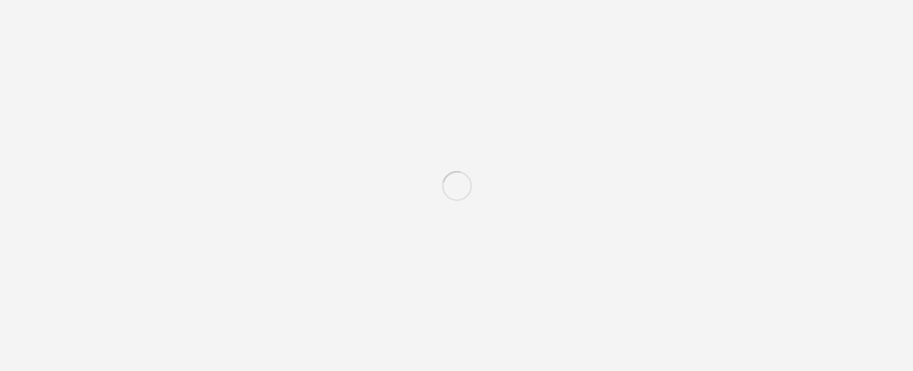 scroll, scrollTop: 0, scrollLeft: 0, axis: both 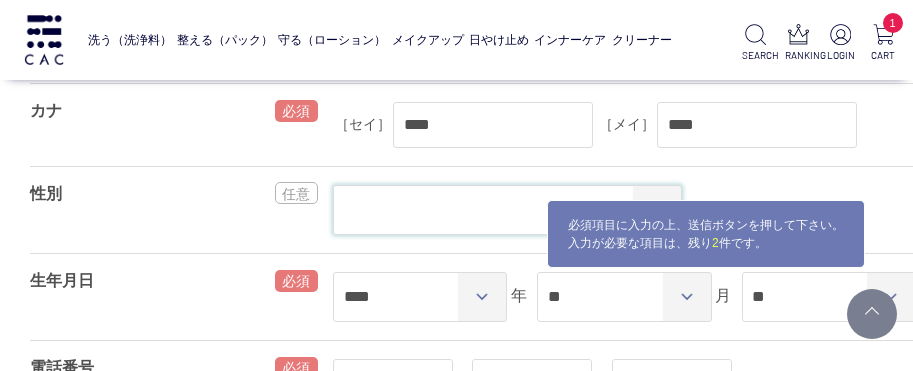click on "** ** *****" at bounding box center (507, 210) 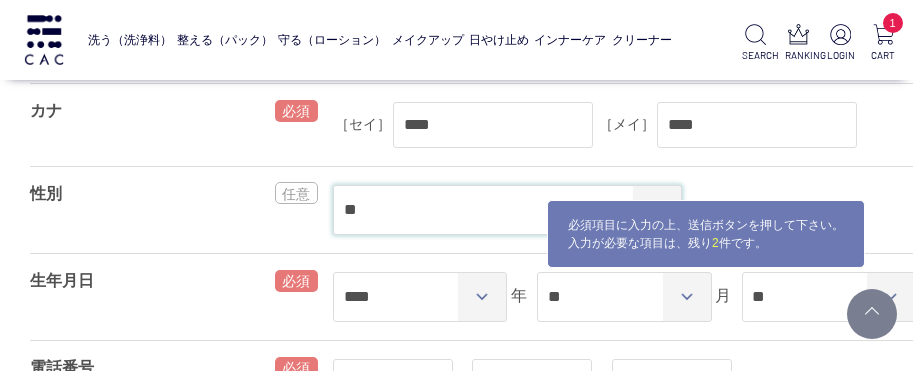 click on "** ** *****" at bounding box center [507, 210] 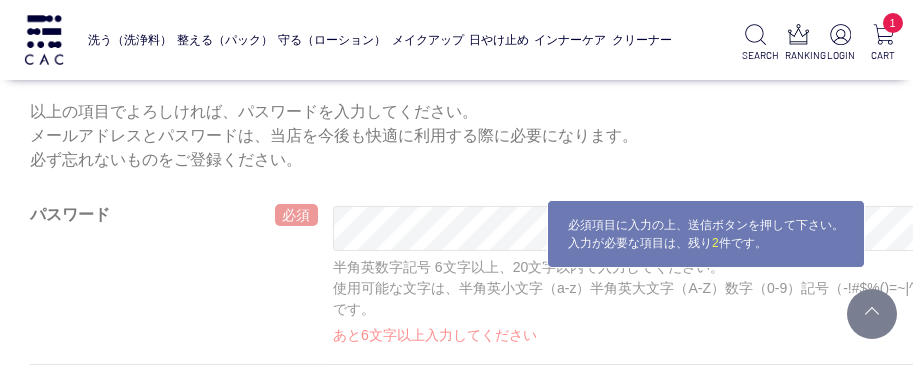 scroll, scrollTop: 1600, scrollLeft: 0, axis: vertical 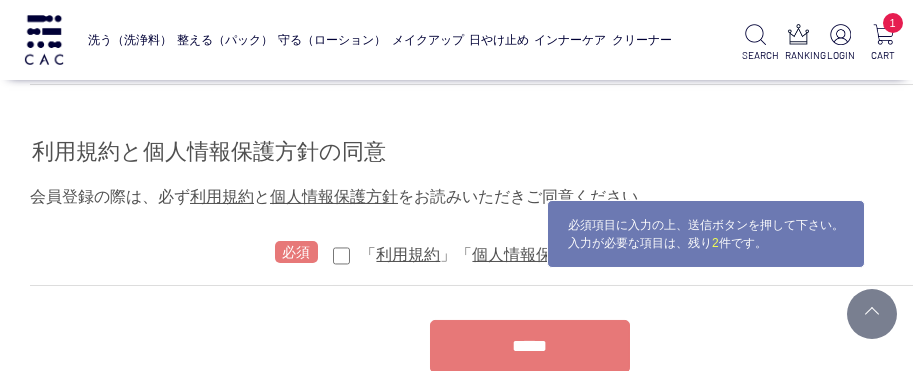 click on "*****" at bounding box center (530, 346) 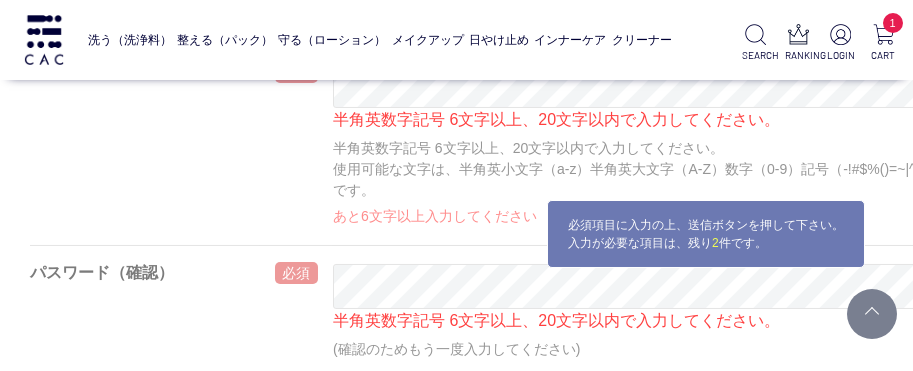scroll, scrollTop: 1510, scrollLeft: 0, axis: vertical 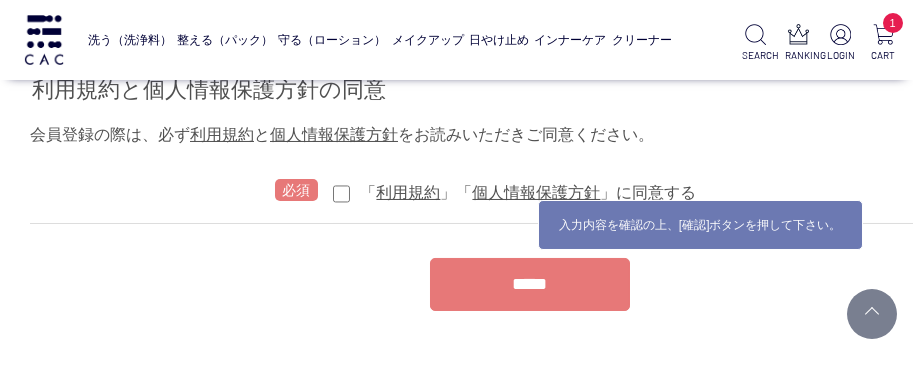 click on "*****" at bounding box center [530, 284] 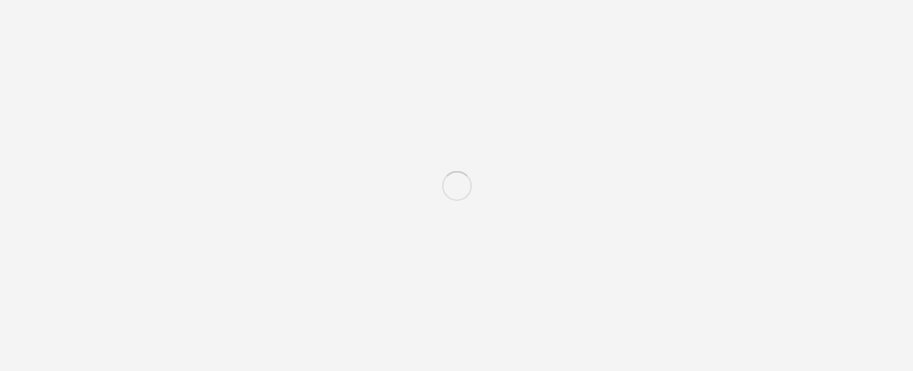 scroll, scrollTop: 0, scrollLeft: 0, axis: both 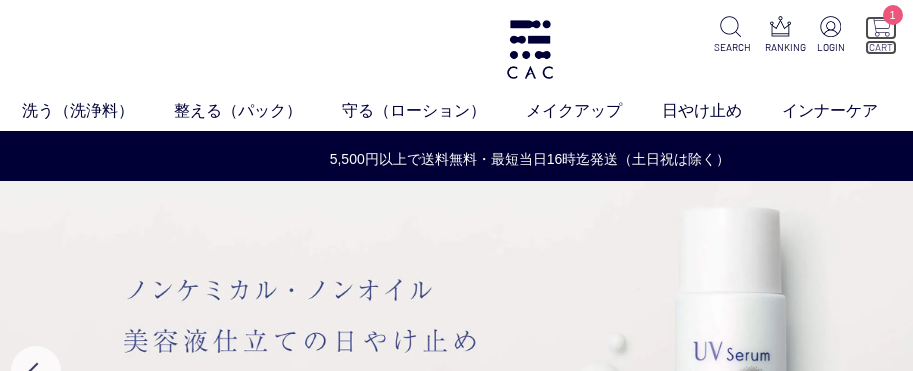 click at bounding box center [880, 26] 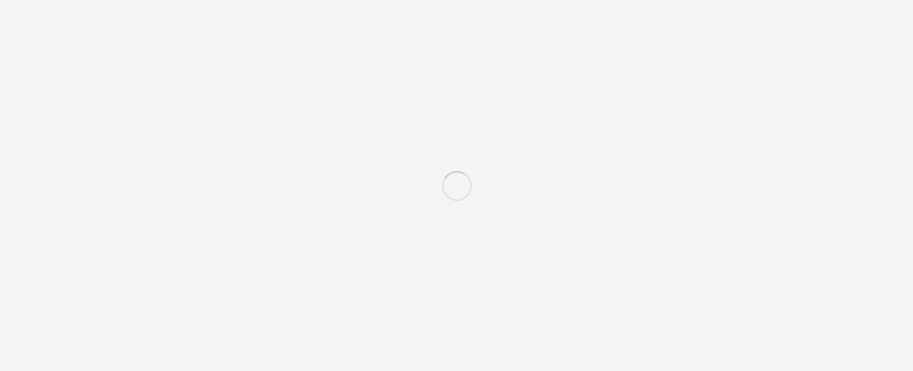 scroll, scrollTop: 0, scrollLeft: 0, axis: both 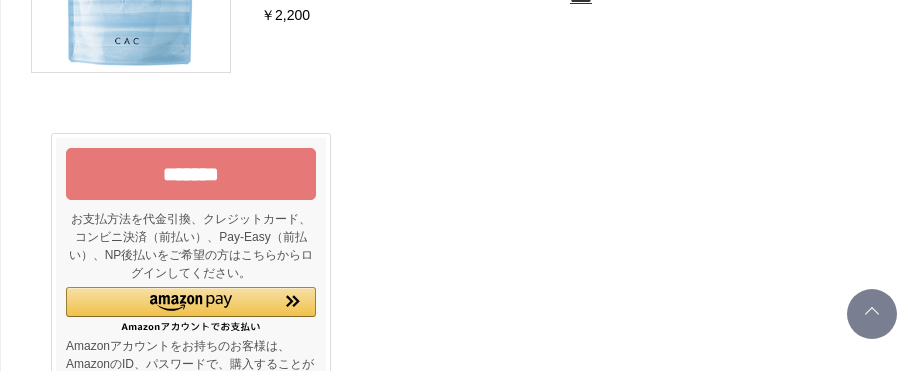 click on "*******" at bounding box center (191, 174) 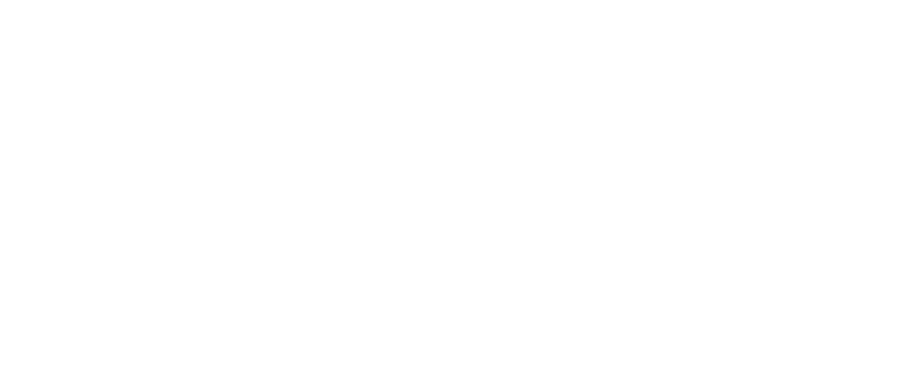 scroll, scrollTop: 0, scrollLeft: 0, axis: both 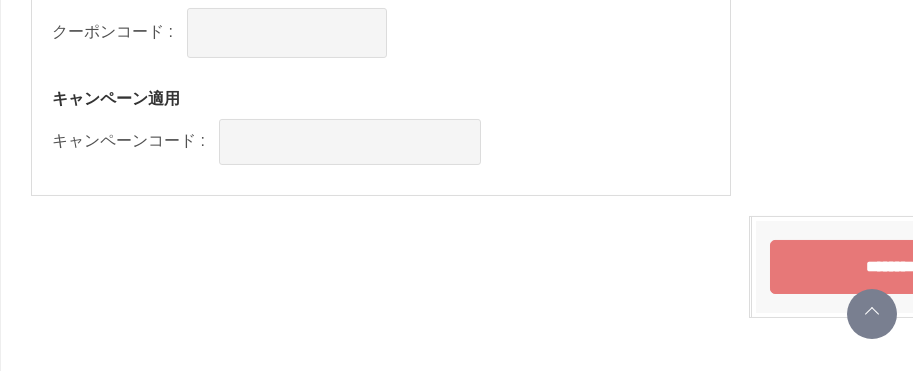 click on "********" at bounding box center (891, 267) 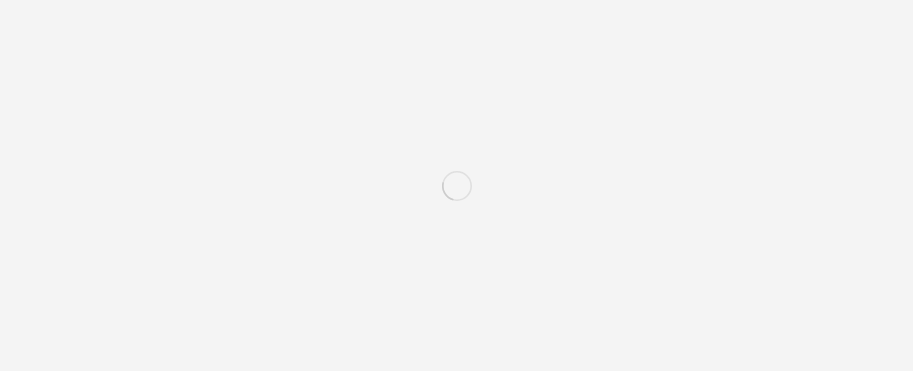 scroll, scrollTop: 0, scrollLeft: 0, axis: both 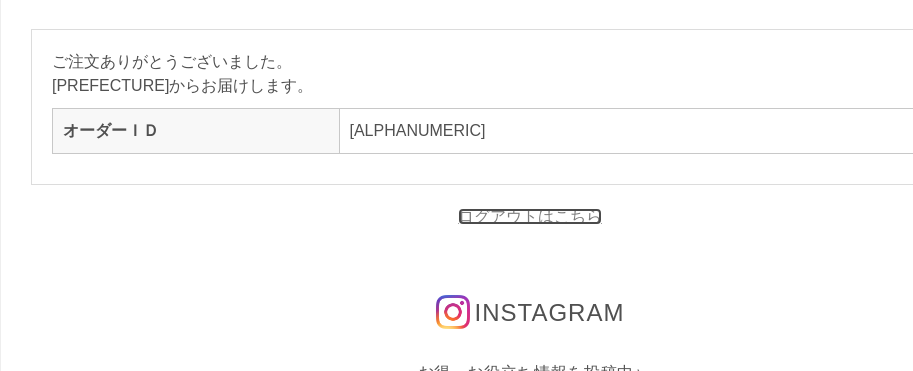click on "ログアウトはこちら" at bounding box center [530, 216] 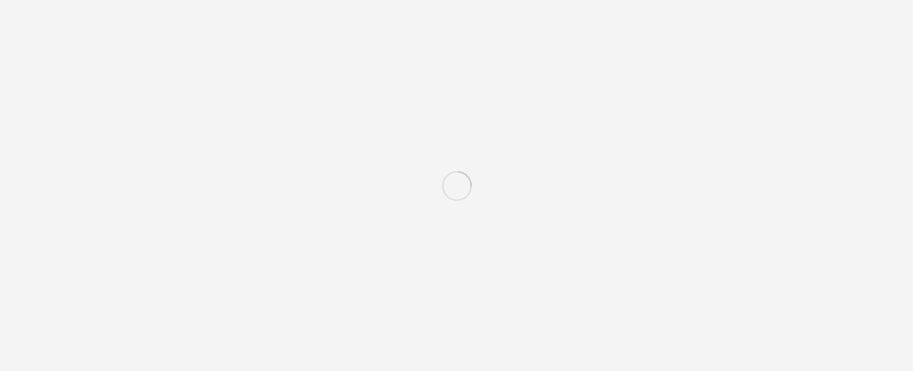 scroll, scrollTop: 0, scrollLeft: 0, axis: both 